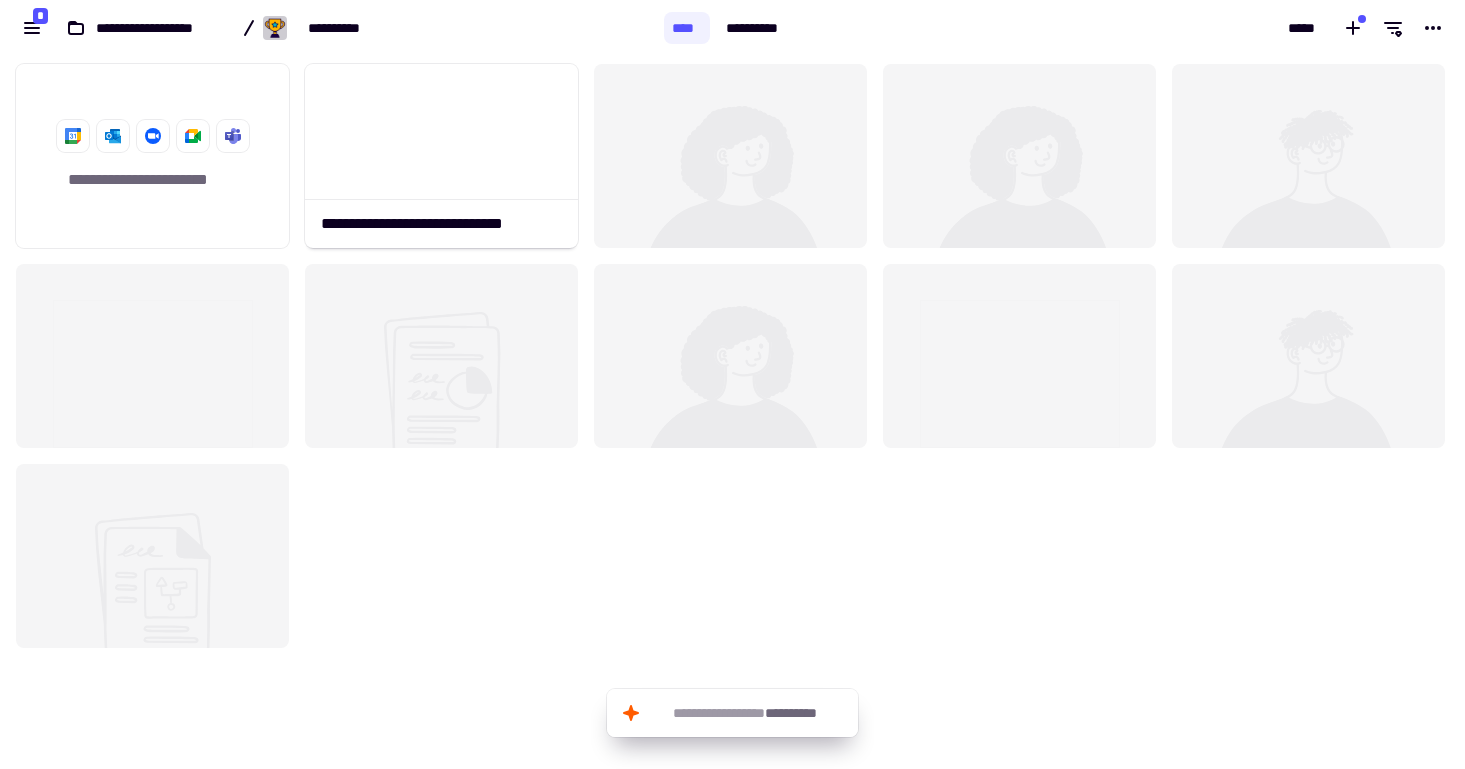 scroll, scrollTop: 0, scrollLeft: 0, axis: both 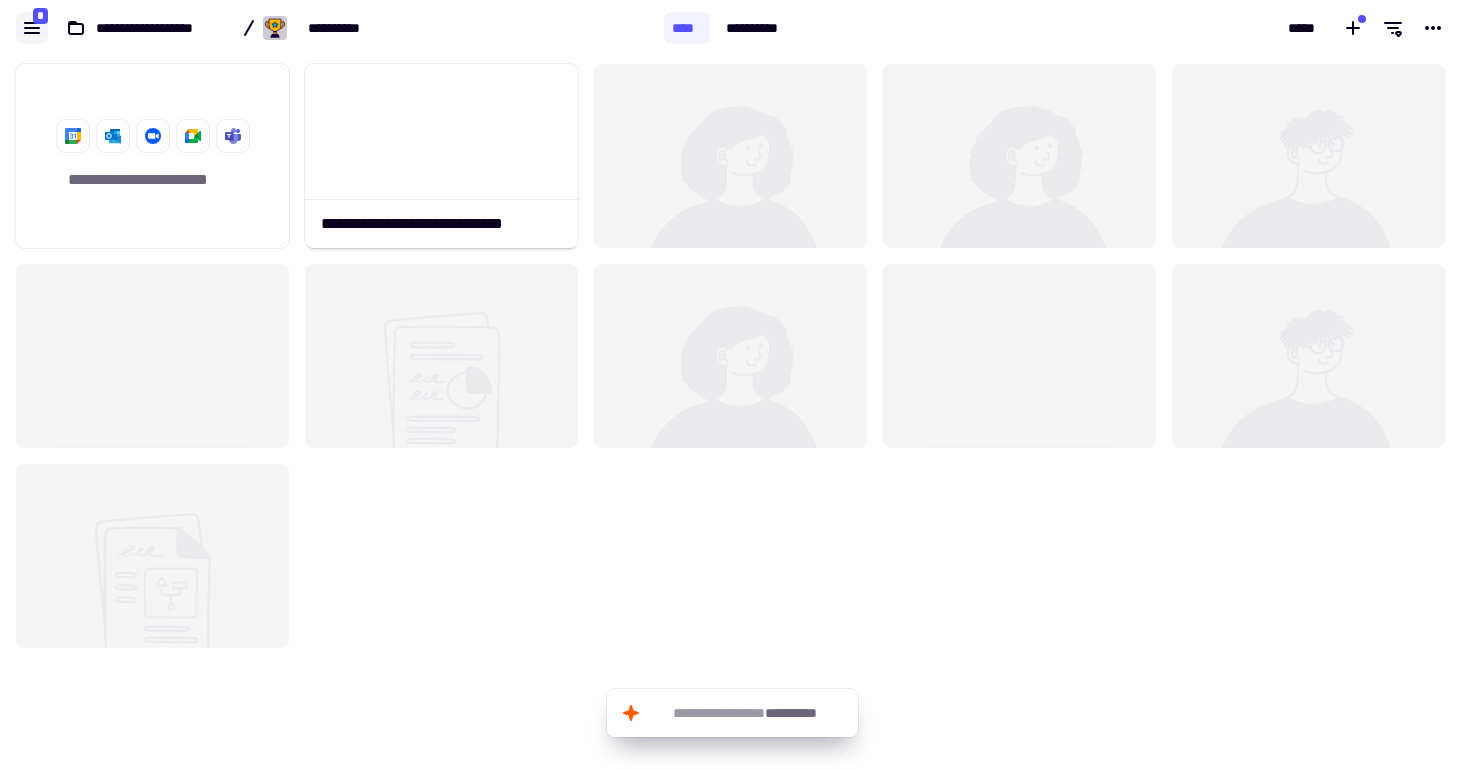 click 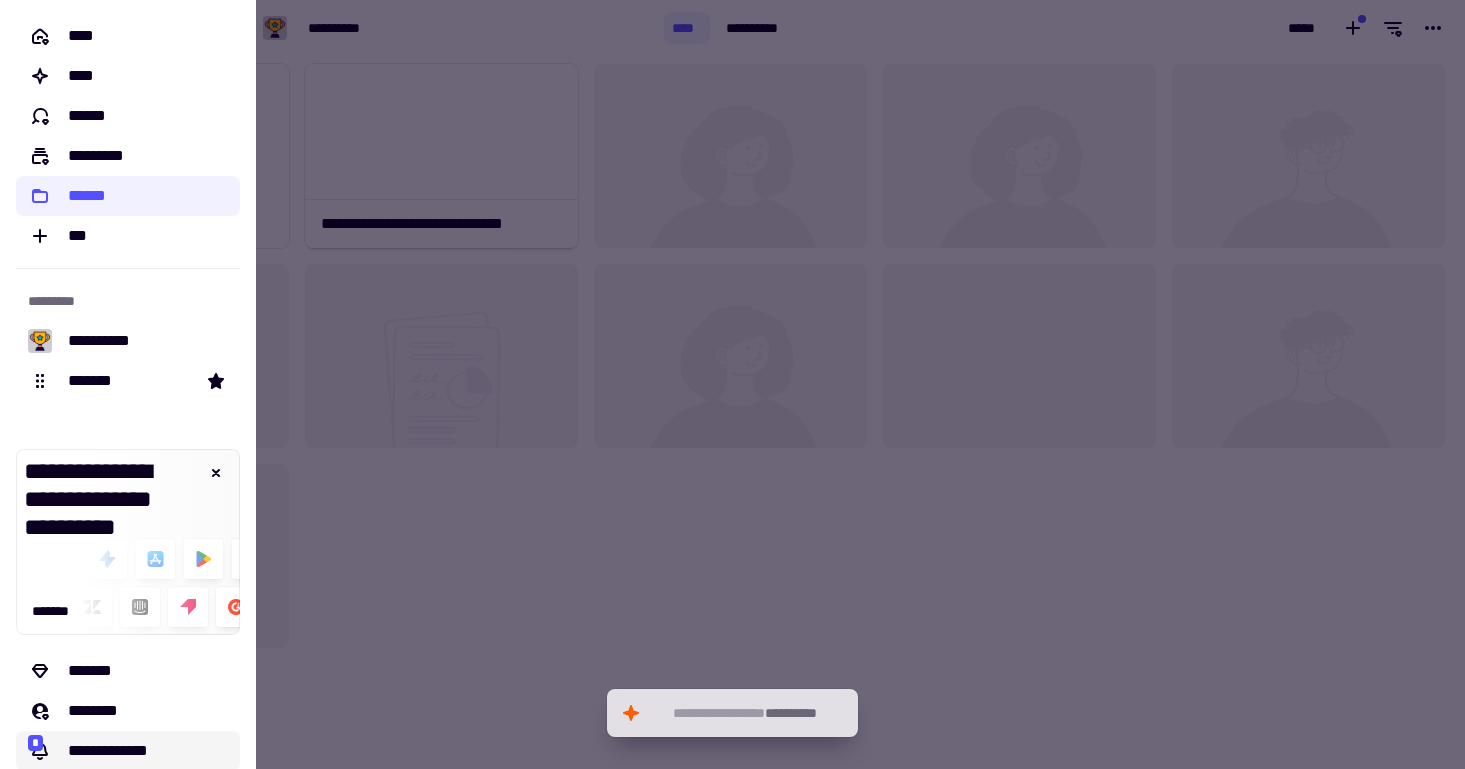 click on "**********" 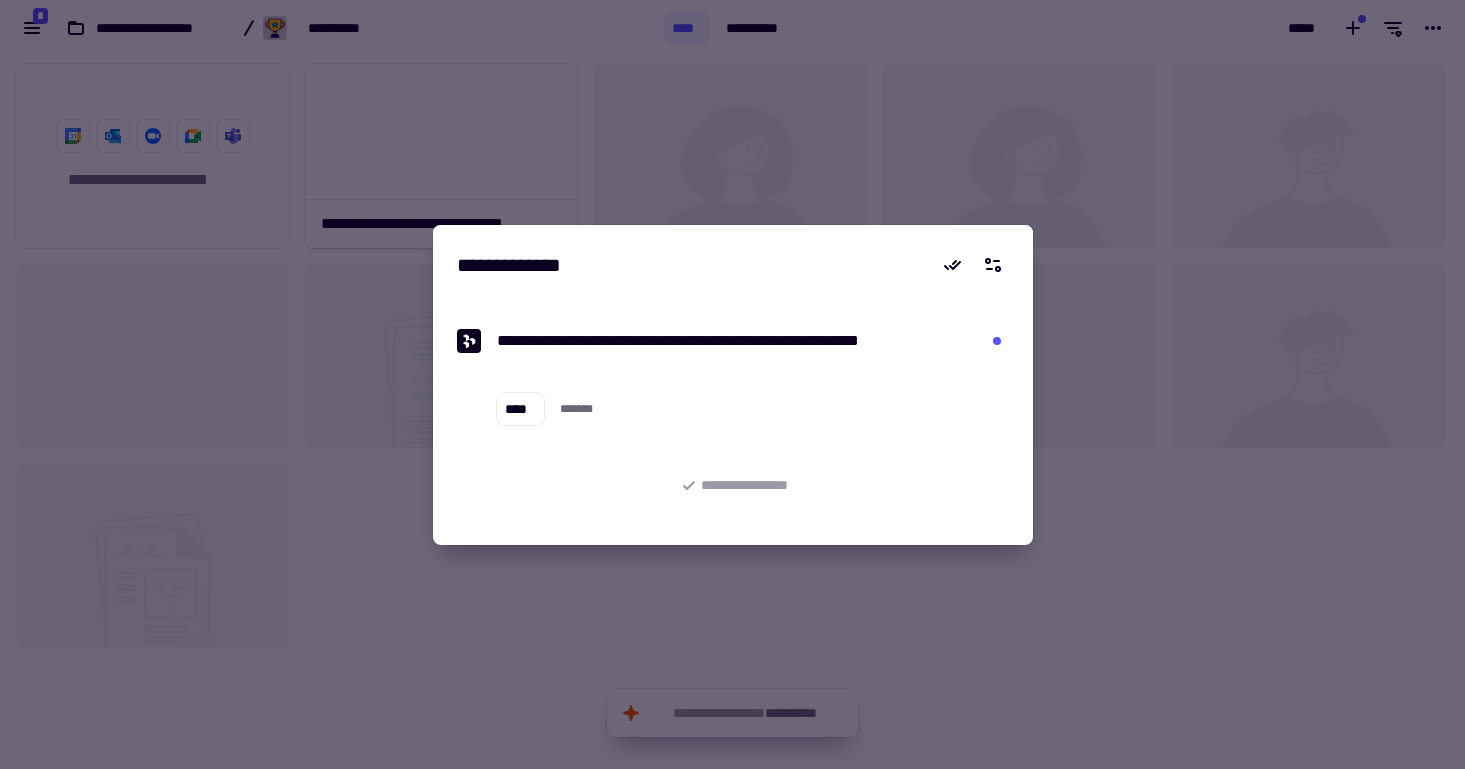 click at bounding box center (732, 384) 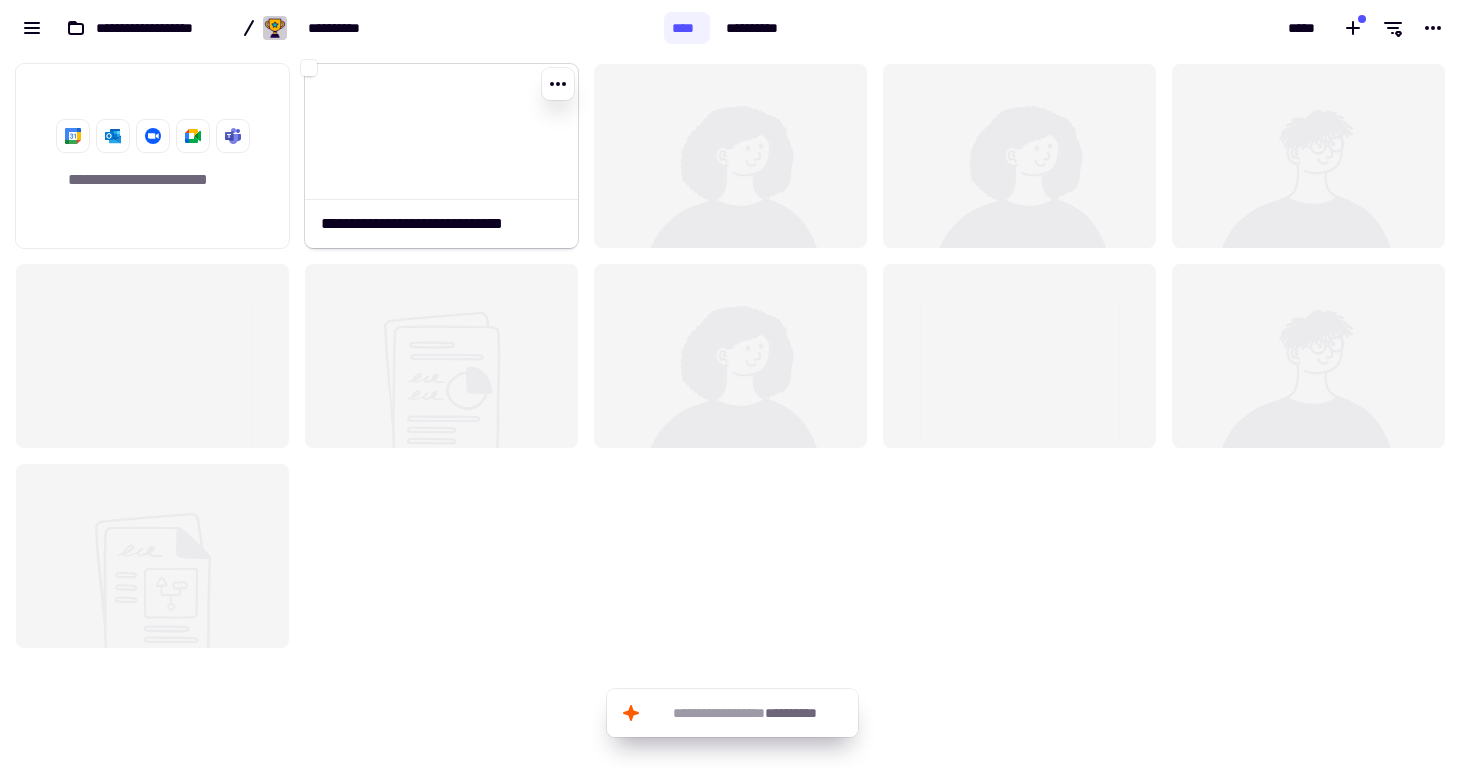 click 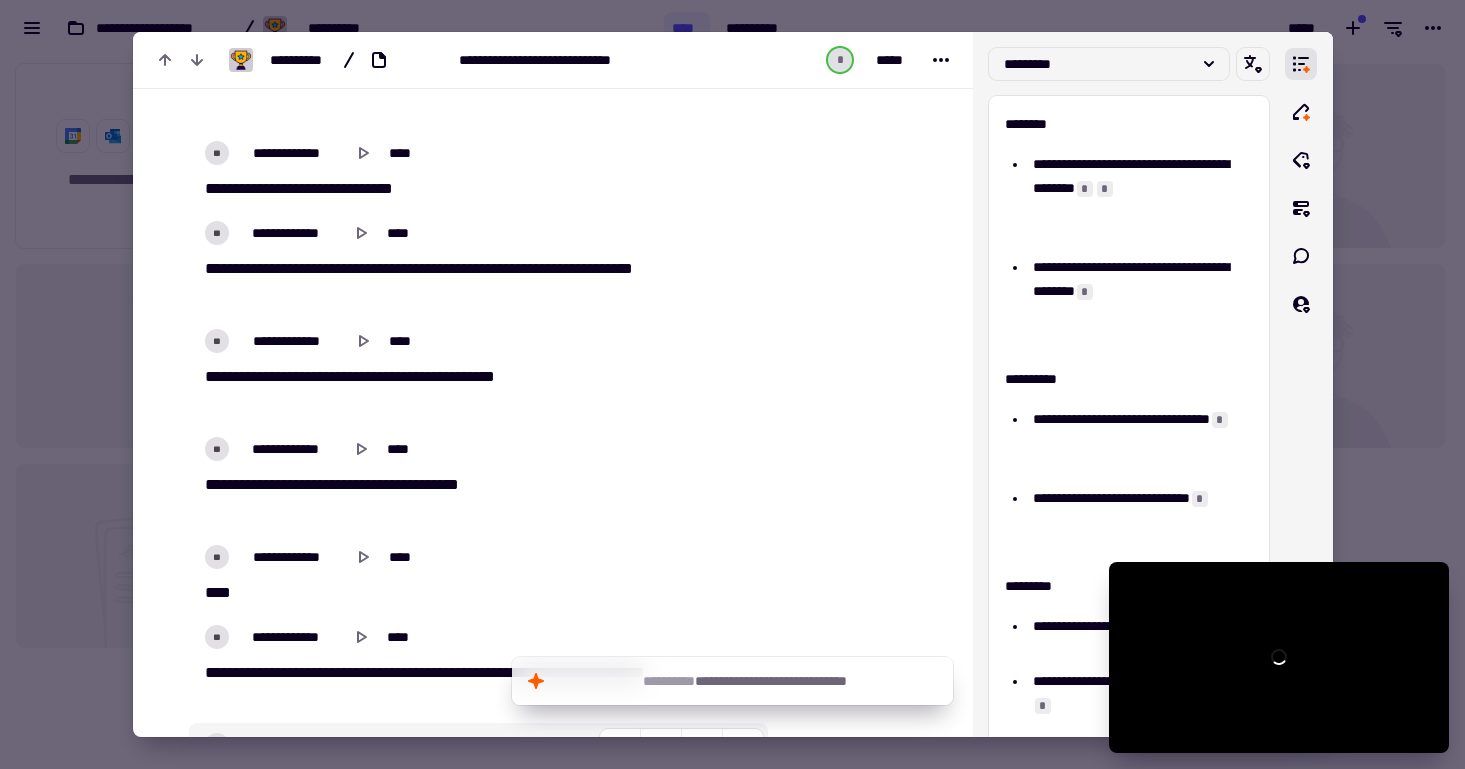 scroll, scrollTop: 1949, scrollLeft: 0, axis: vertical 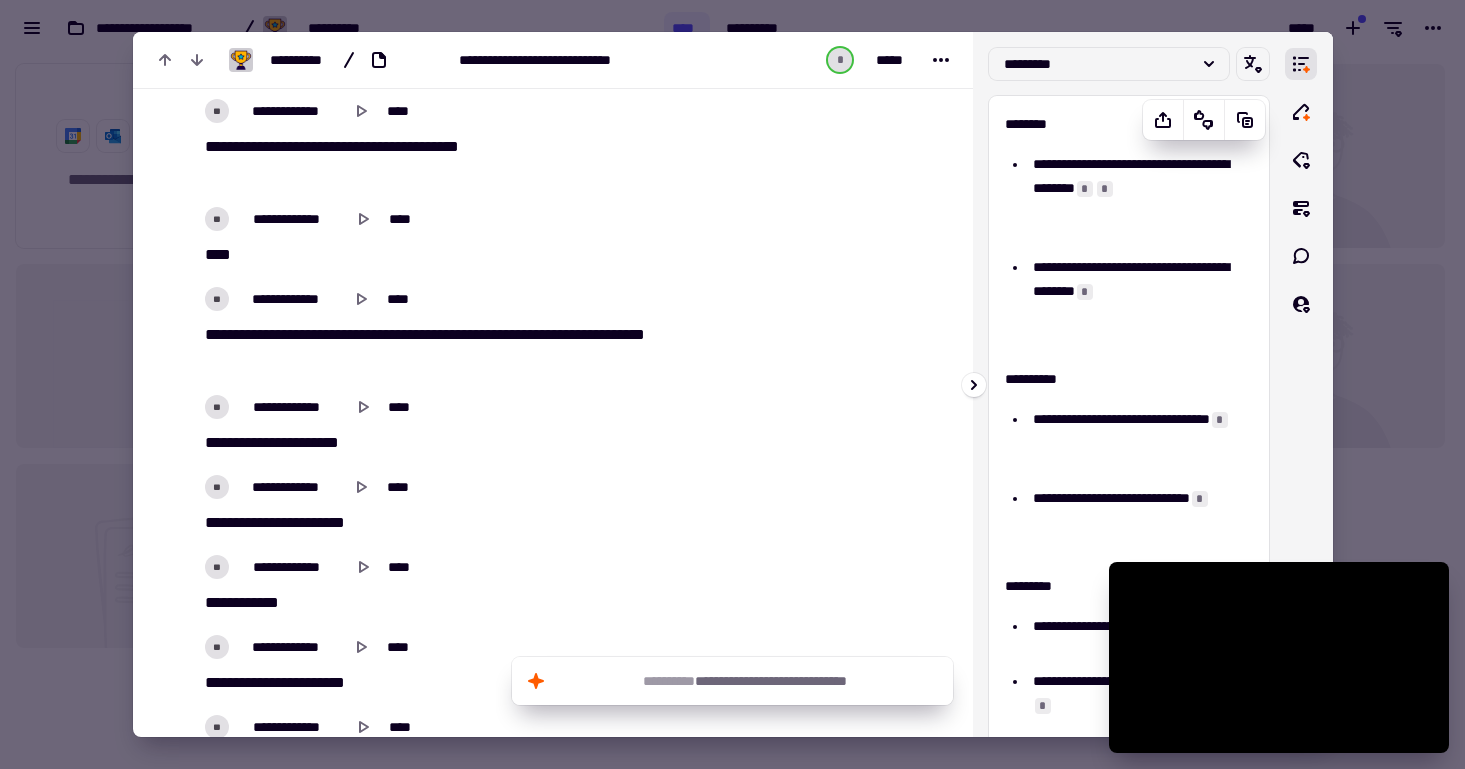 click on "**********" at bounding box center (1139, 443) 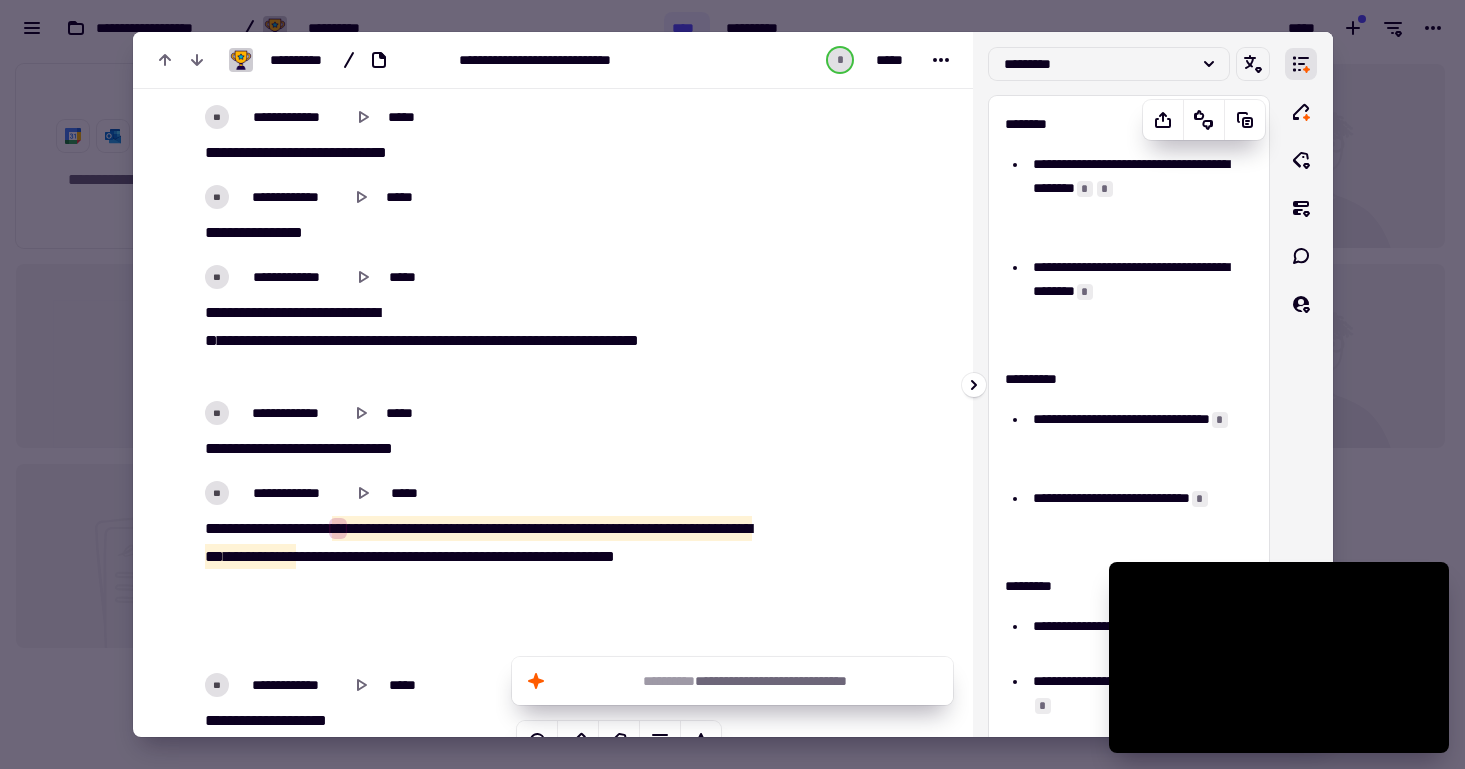 scroll, scrollTop: 14933, scrollLeft: 0, axis: vertical 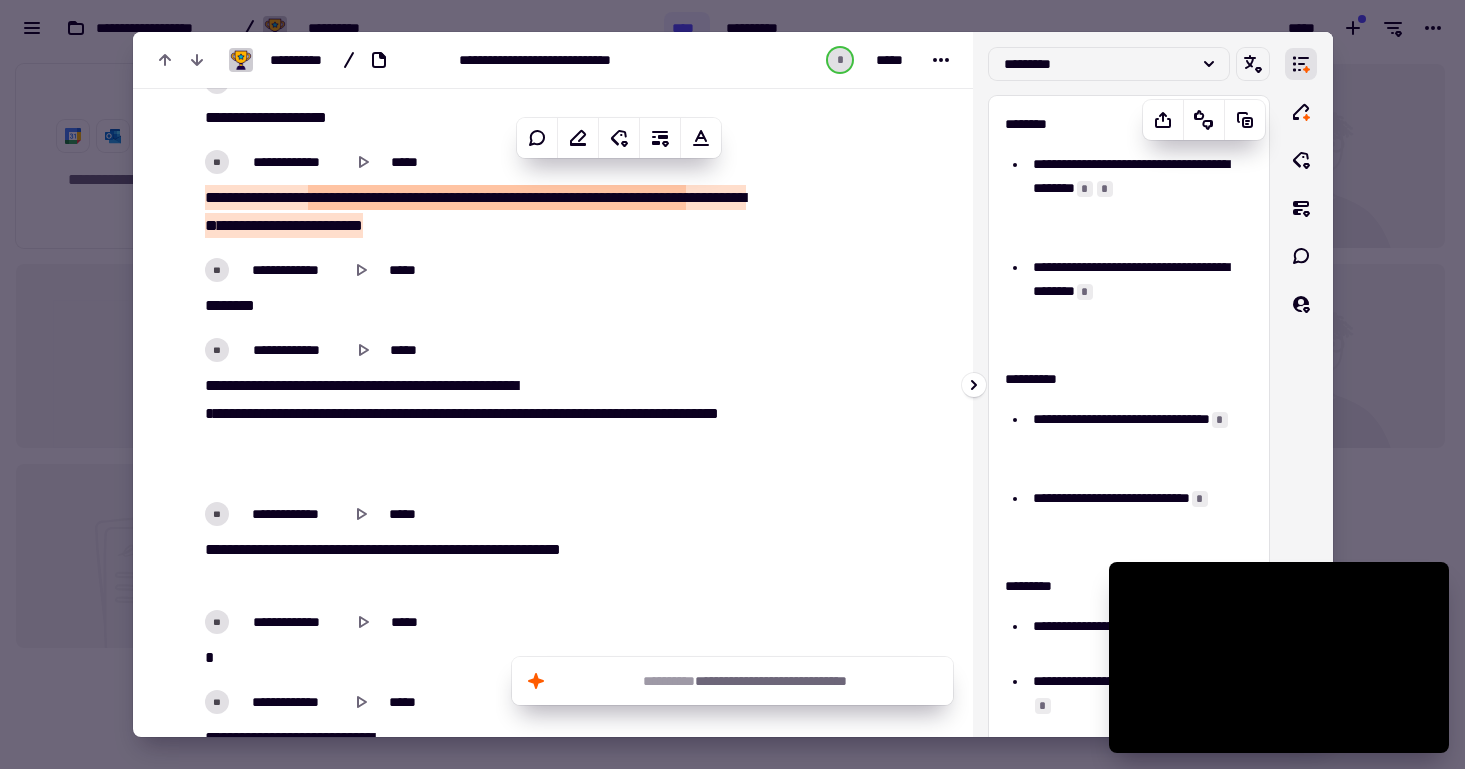 click on "**********" at bounding box center (1139, 200) 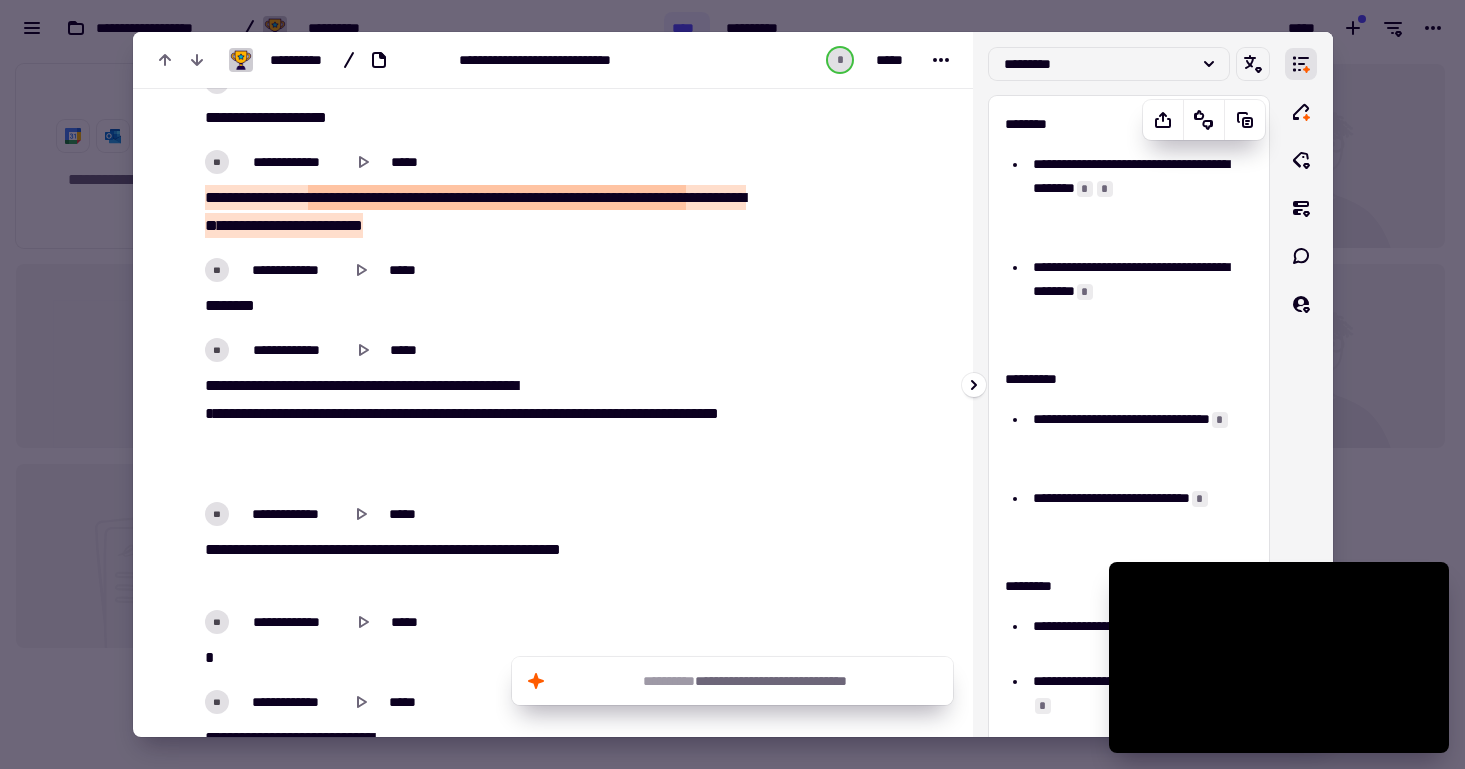 click on "*" at bounding box center (1085, 189) 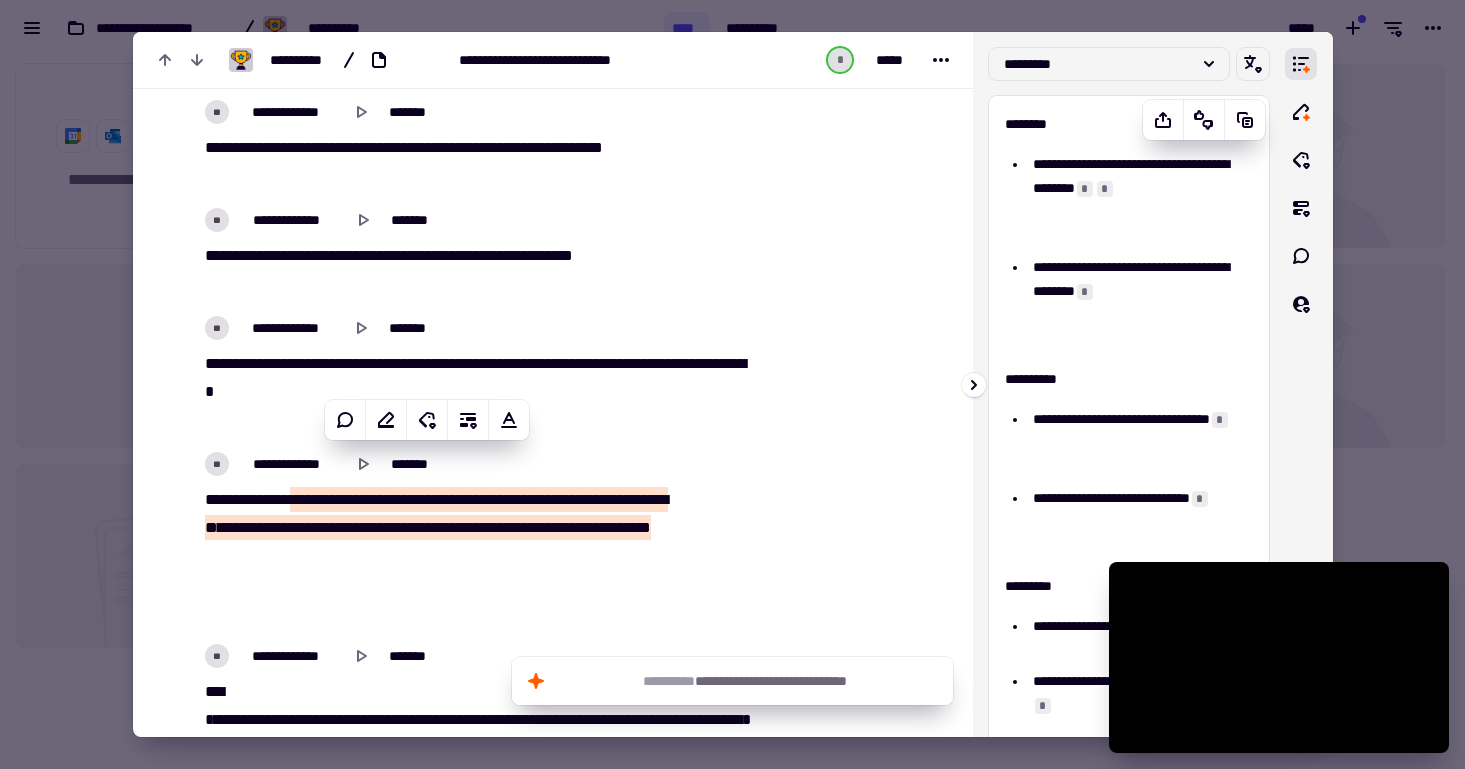 scroll, scrollTop: 23467, scrollLeft: 0, axis: vertical 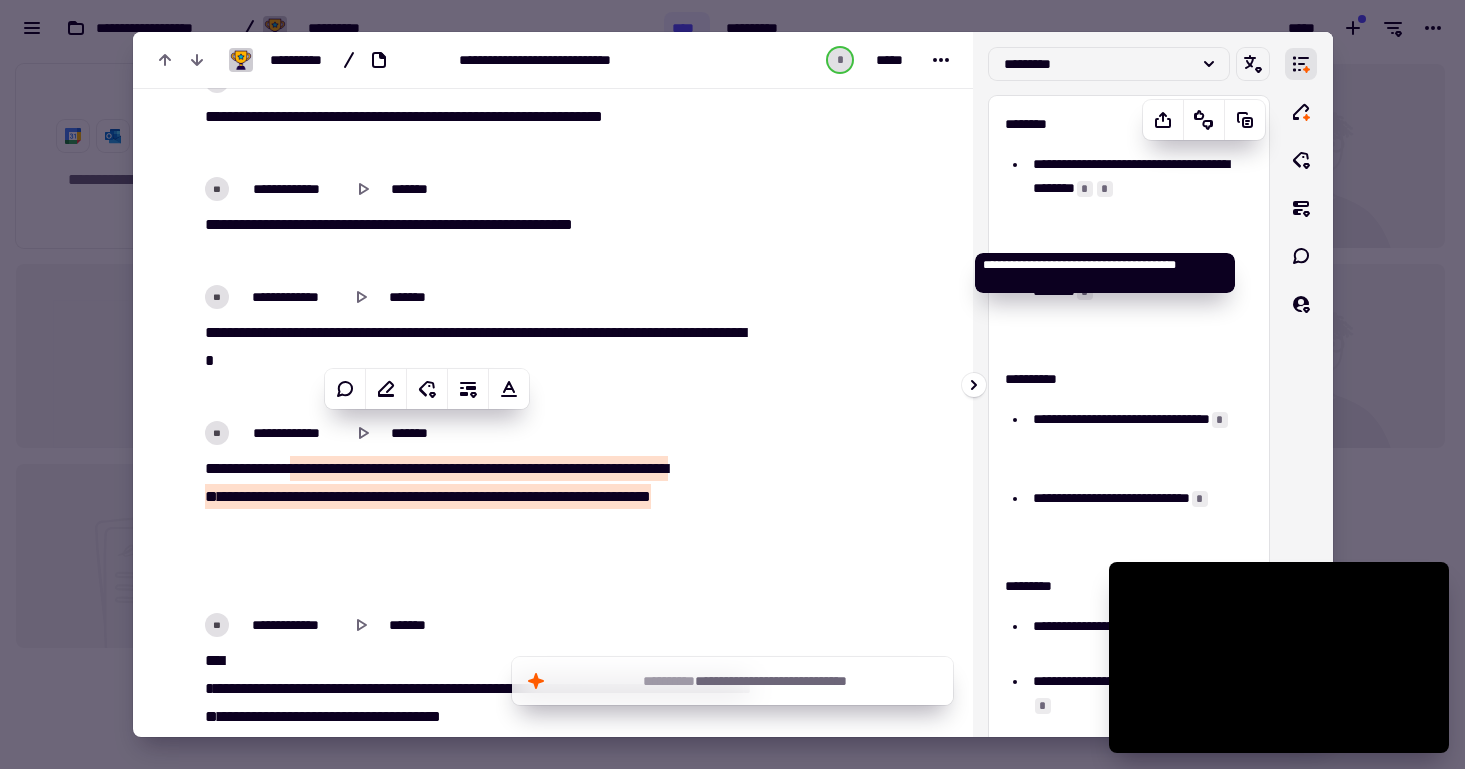 click on "*" at bounding box center [1105, 189] 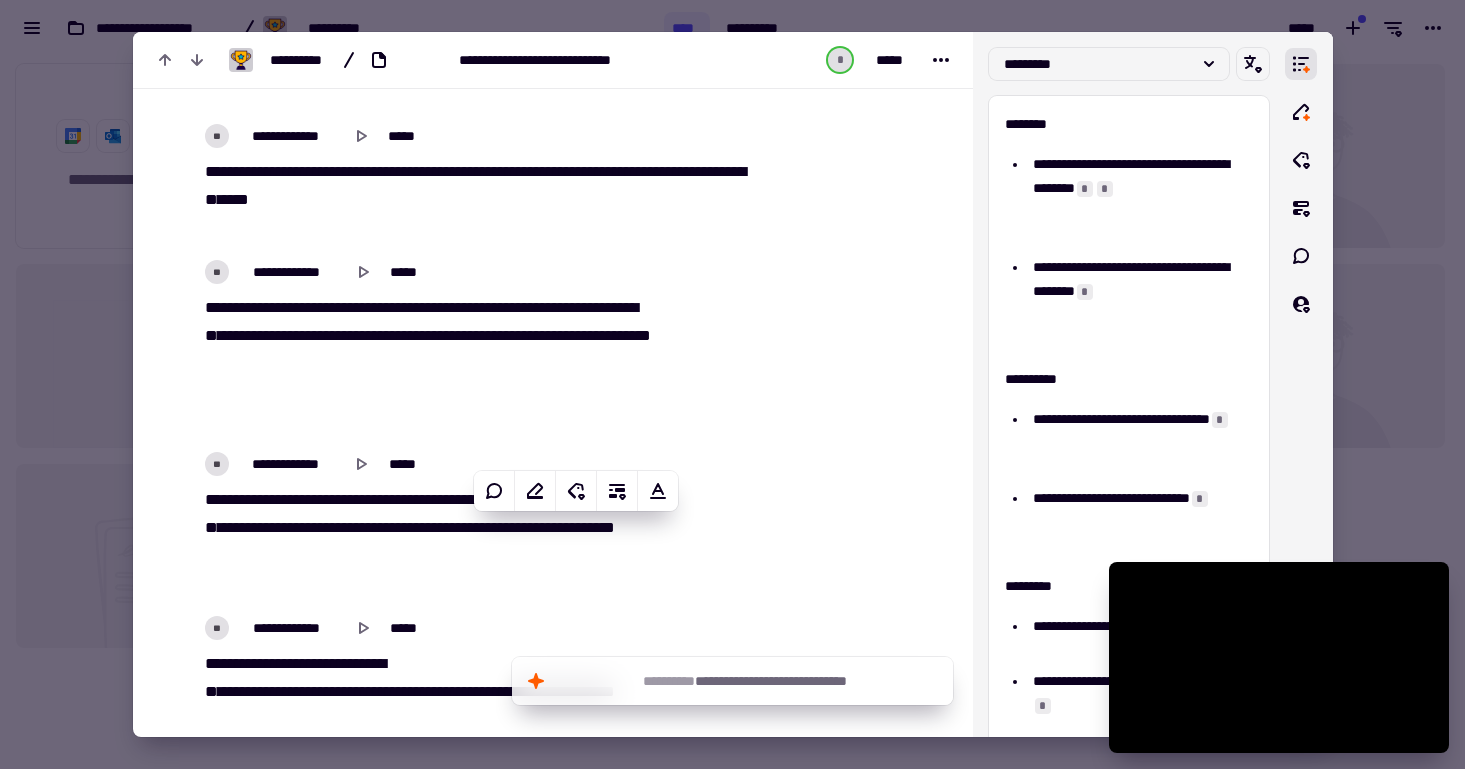 scroll, scrollTop: 20419, scrollLeft: 0, axis: vertical 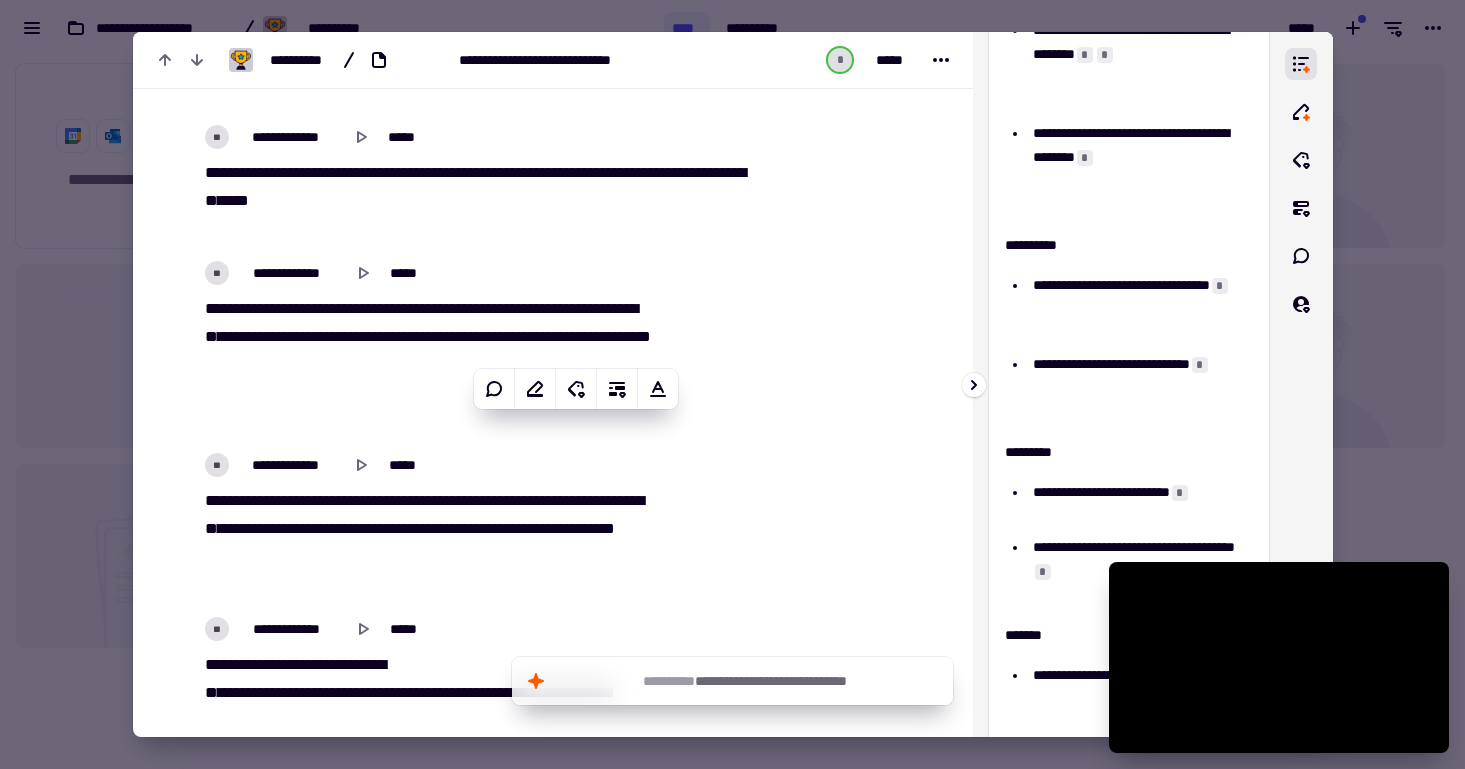 click on "*" at bounding box center [1220, 286] 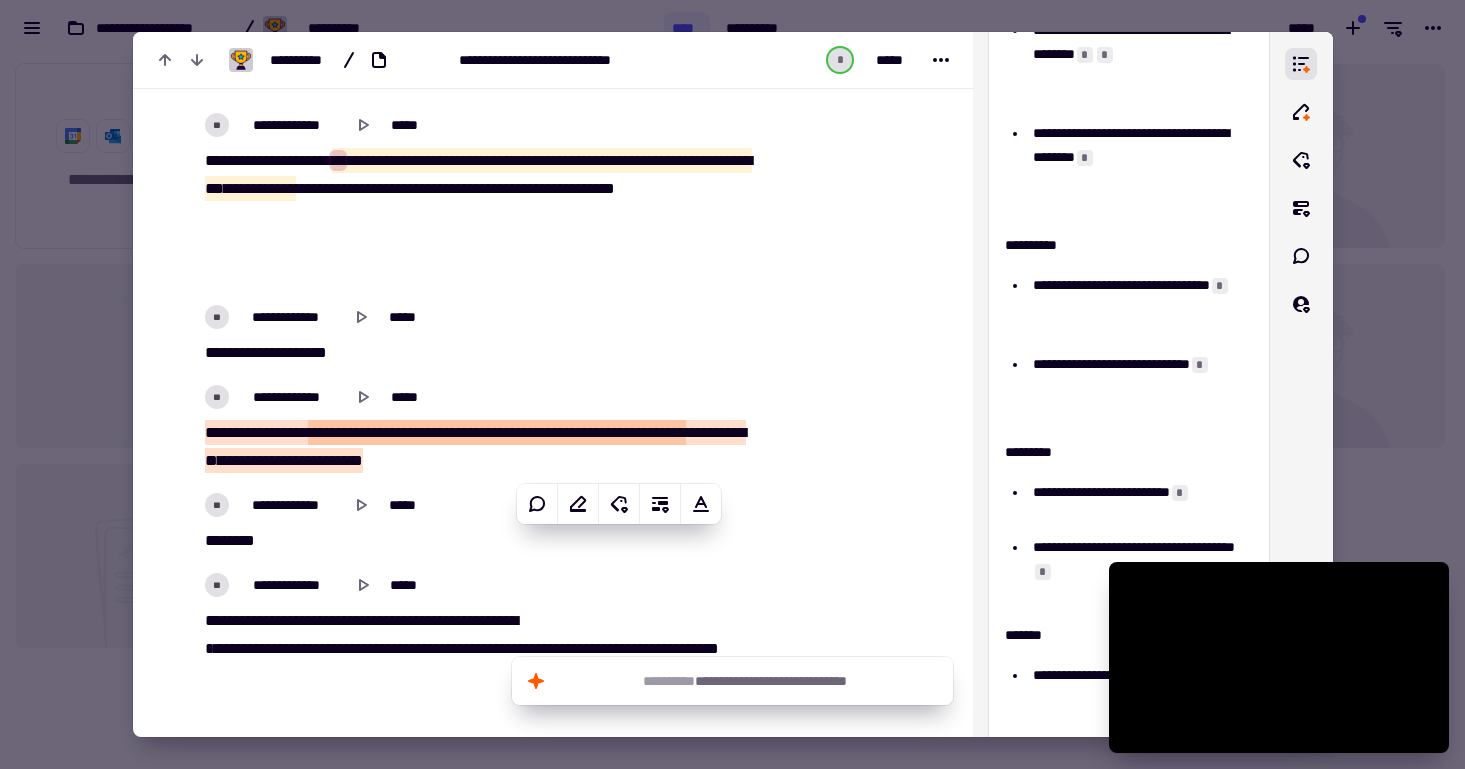 scroll, scrollTop: 14933, scrollLeft: 0, axis: vertical 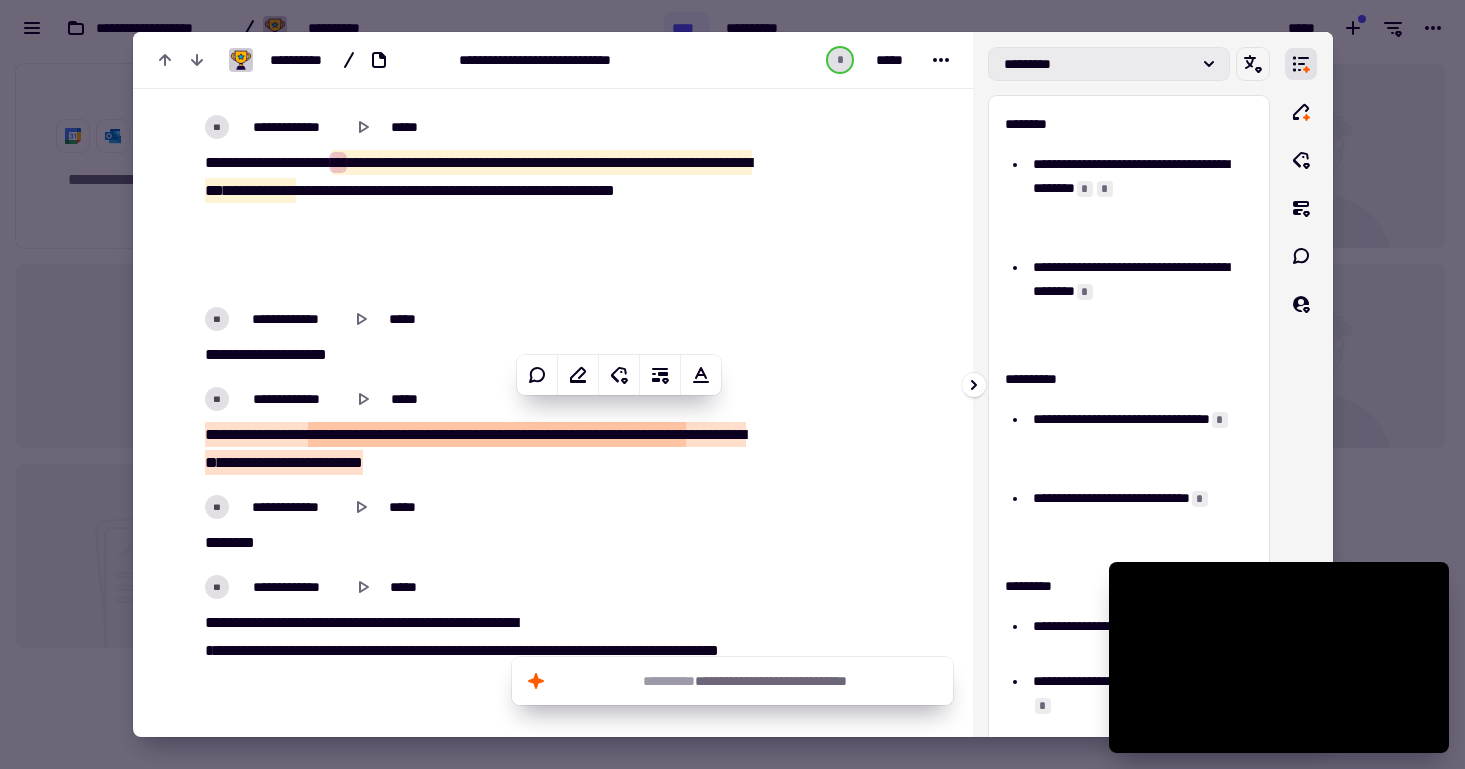 click 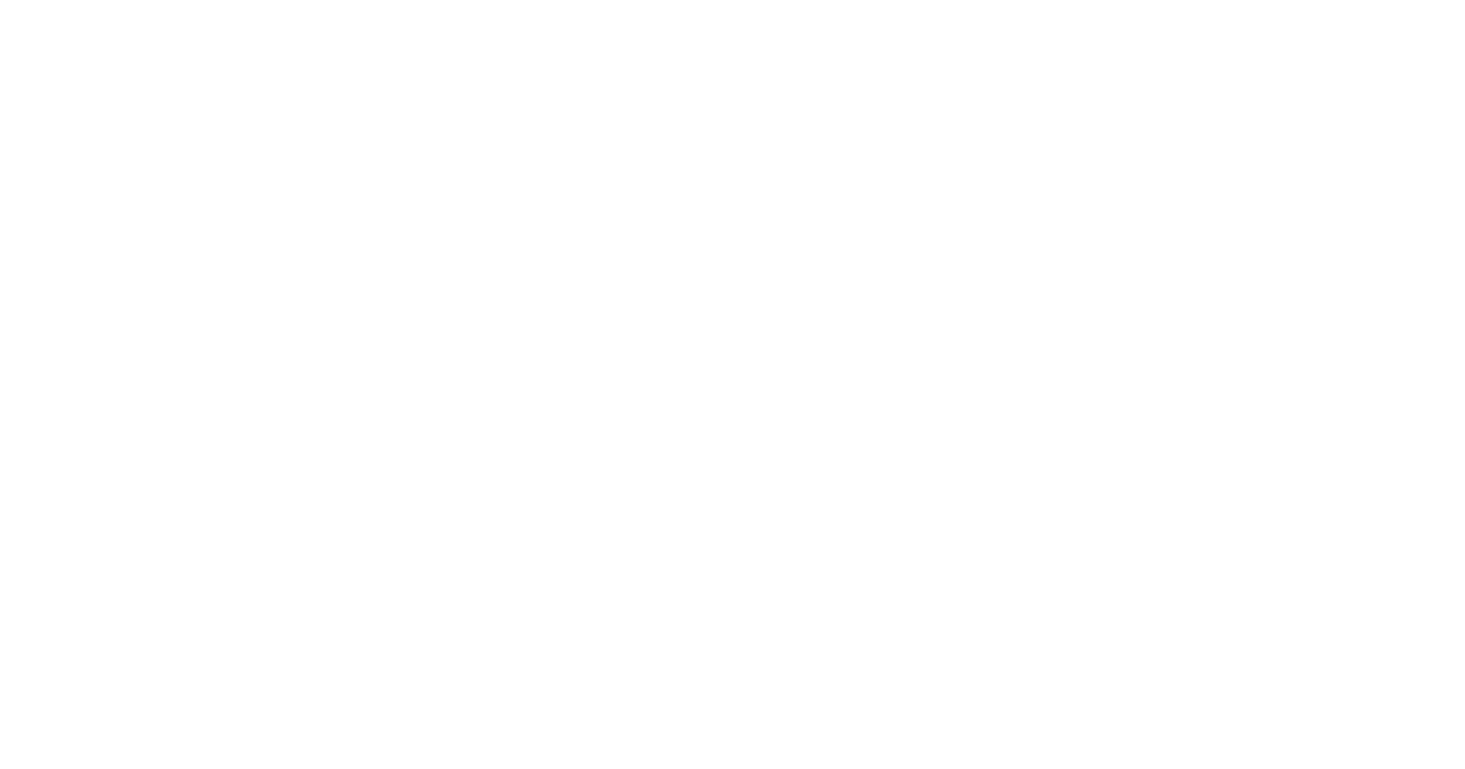 scroll, scrollTop: 0, scrollLeft: 0, axis: both 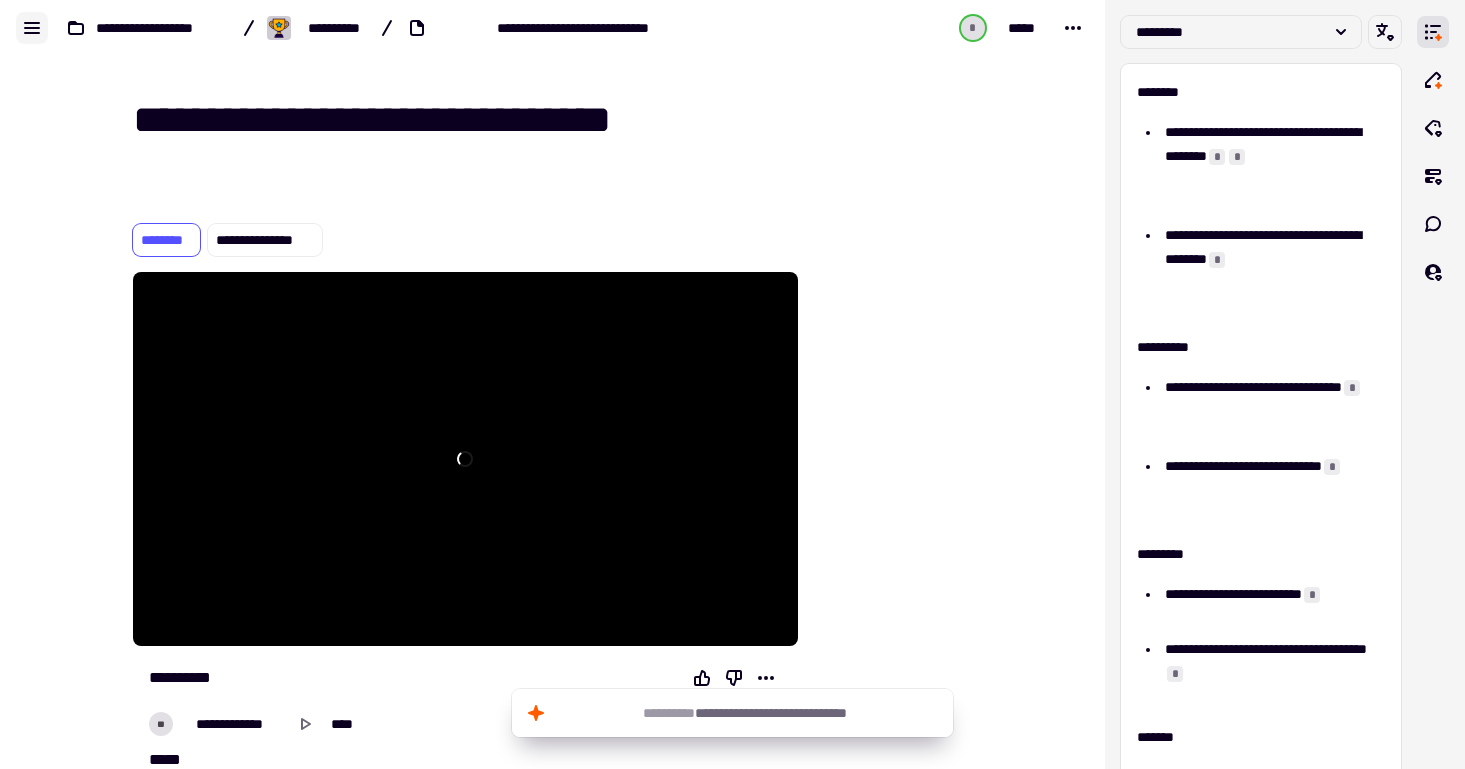 click 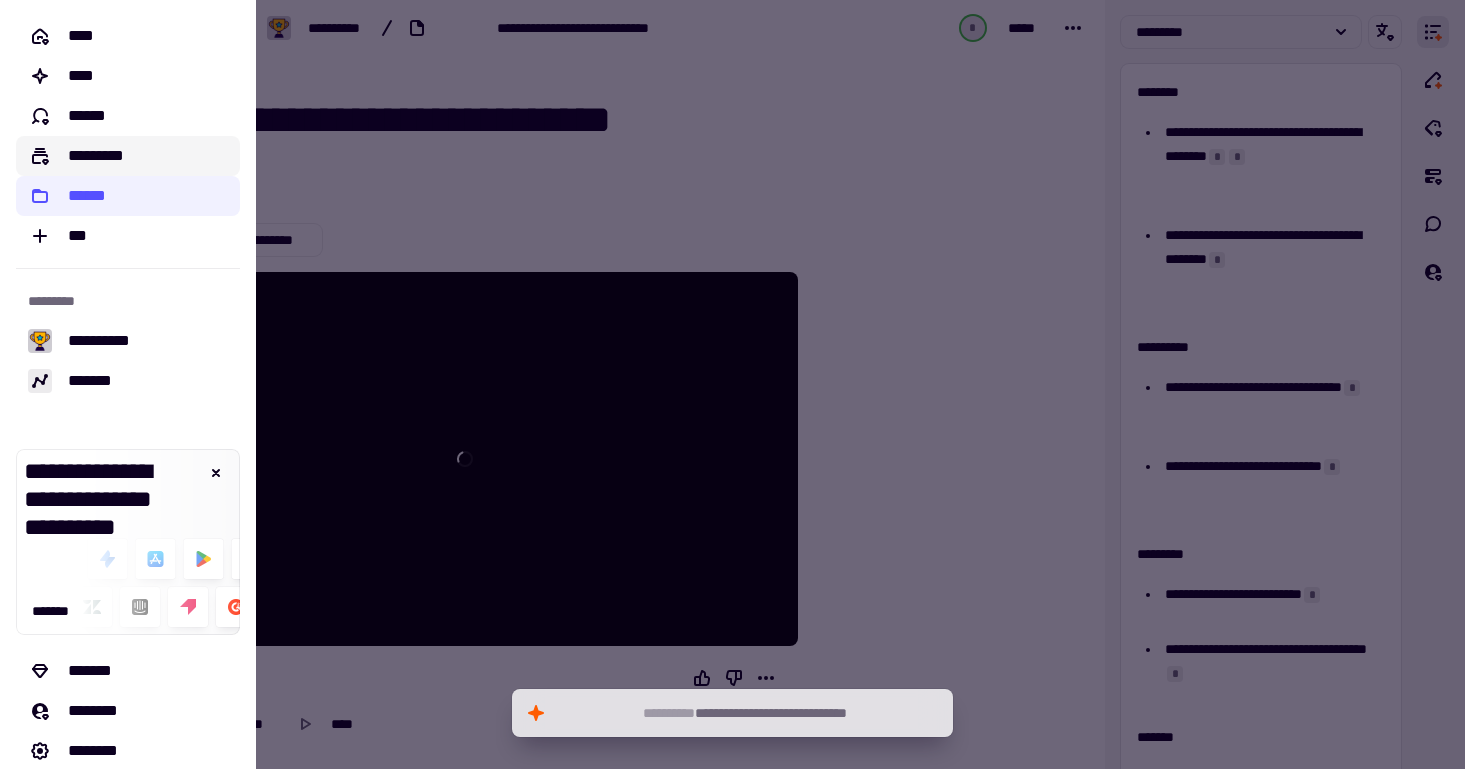click on "*********" 